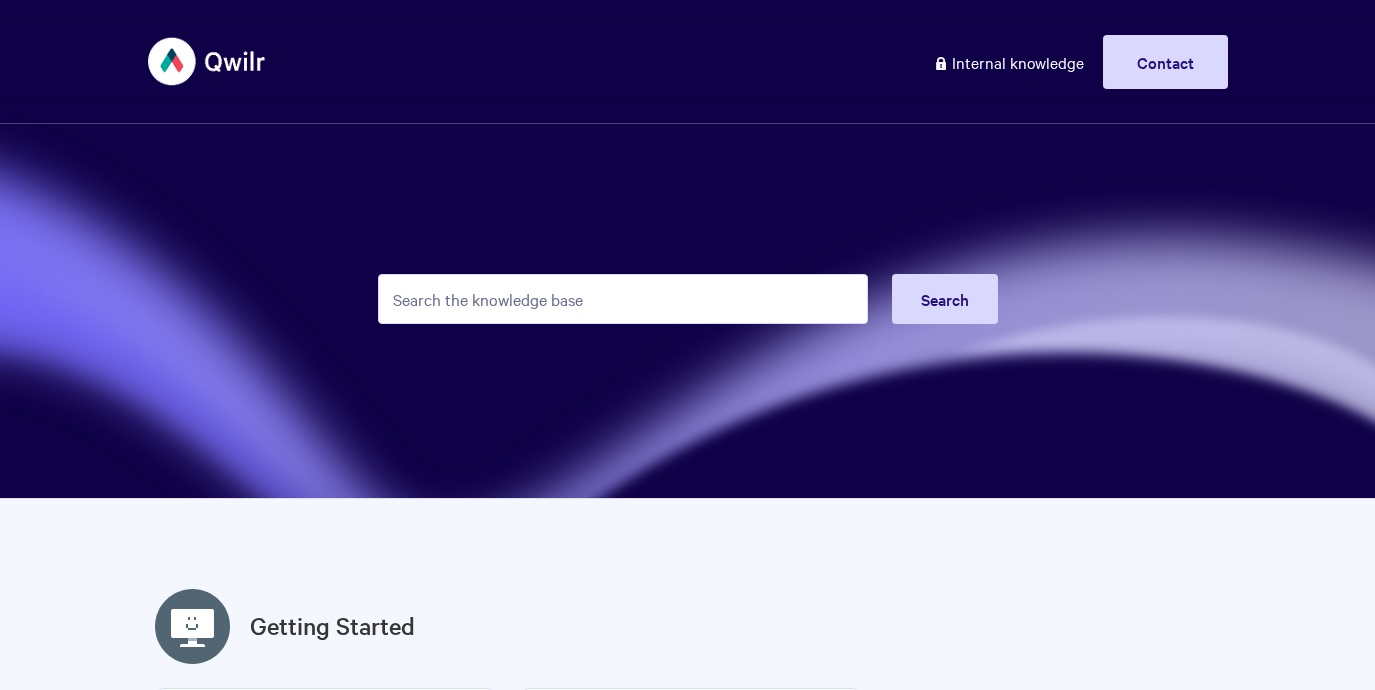 scroll, scrollTop: 0, scrollLeft: 0, axis: both 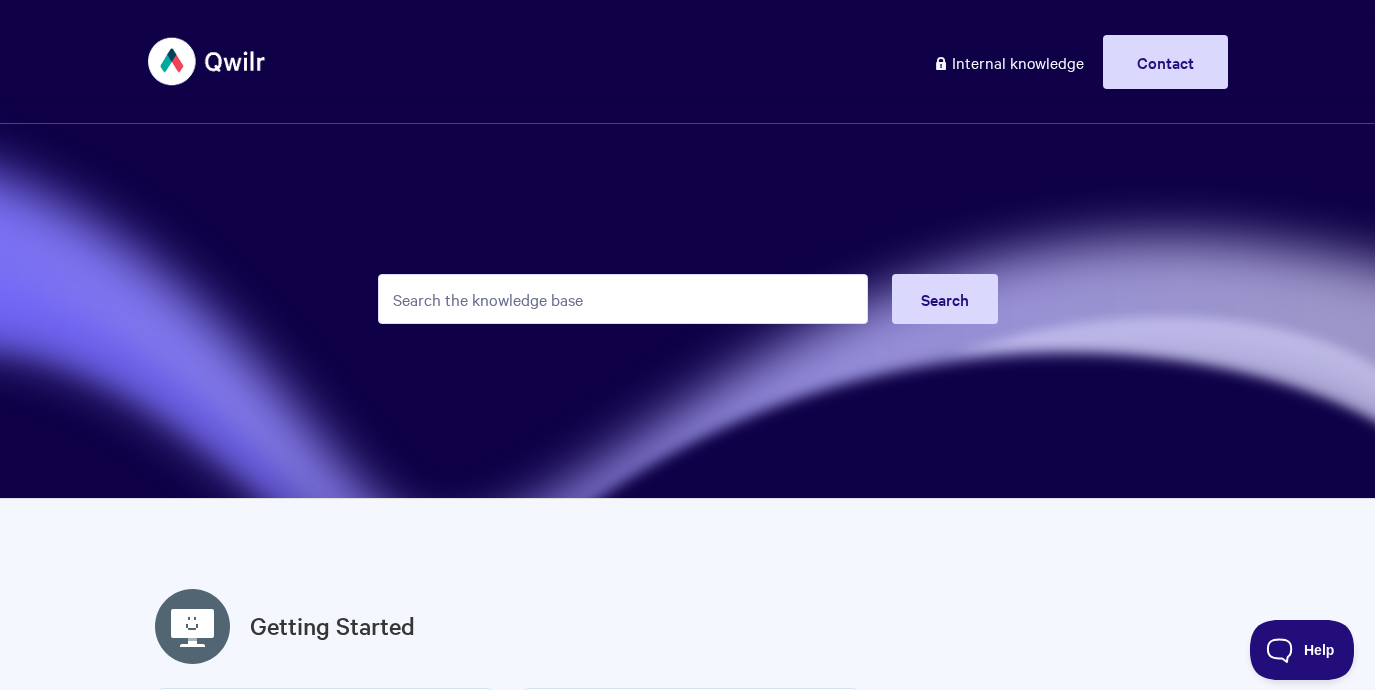 click at bounding box center (623, 299) 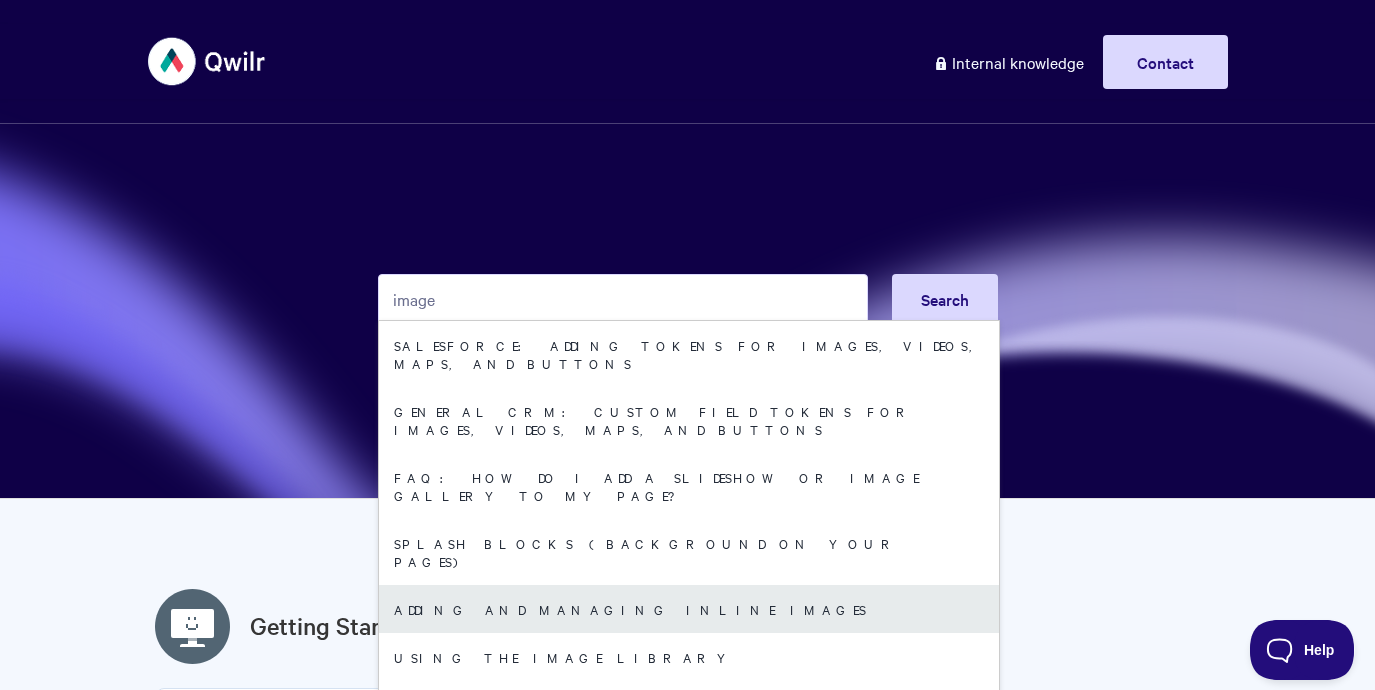 type on "image" 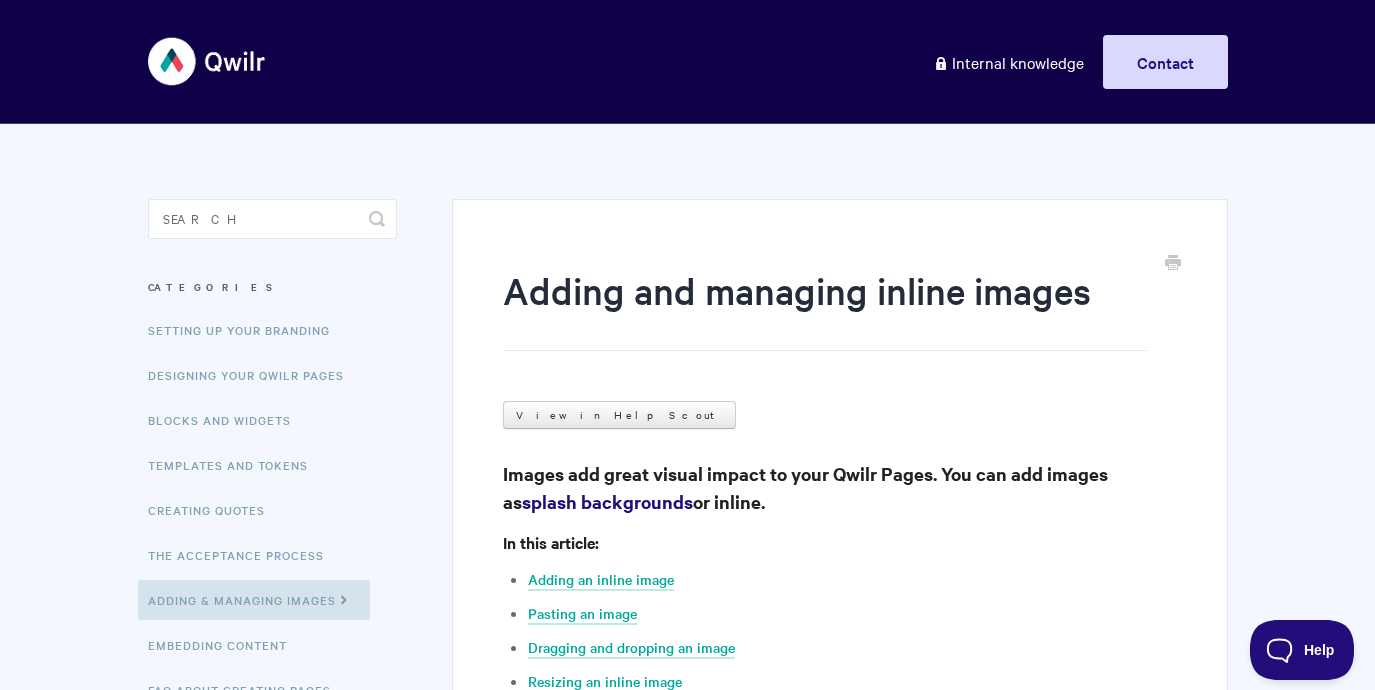 scroll, scrollTop: 56, scrollLeft: 0, axis: vertical 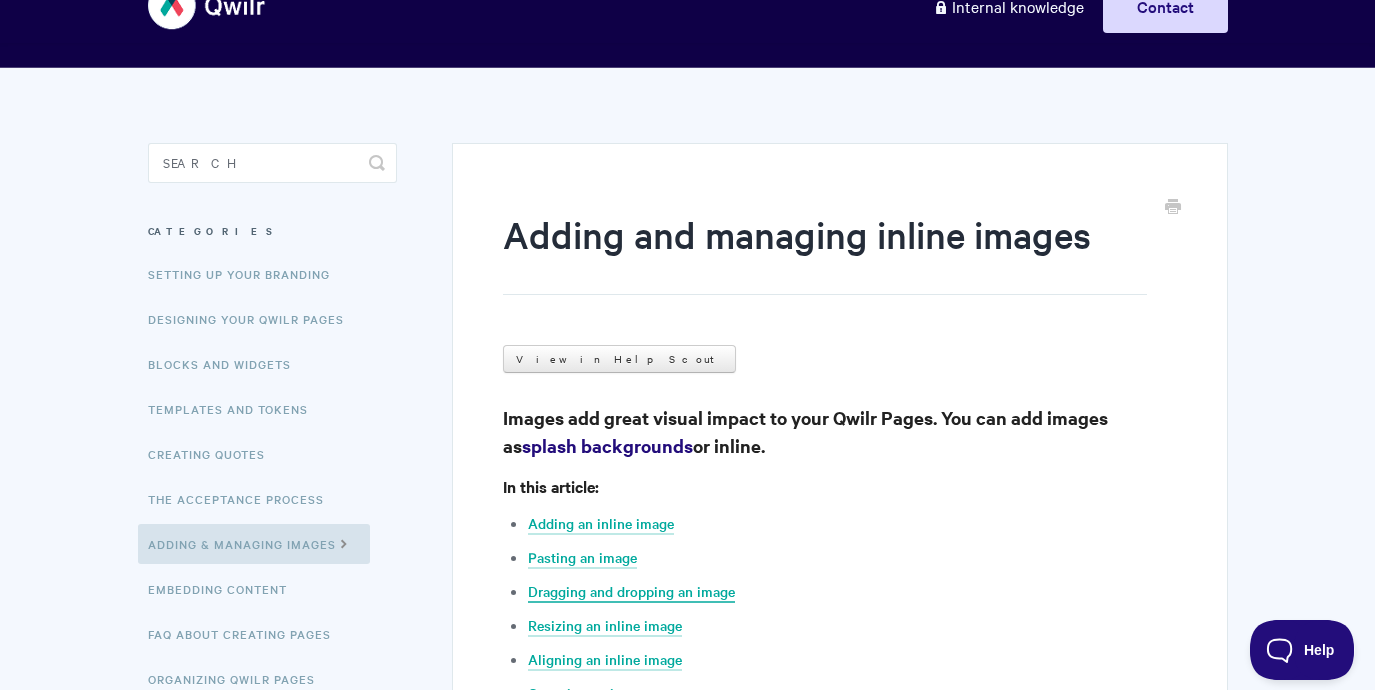 click on "Dragging and dropping an image" at bounding box center [631, 592] 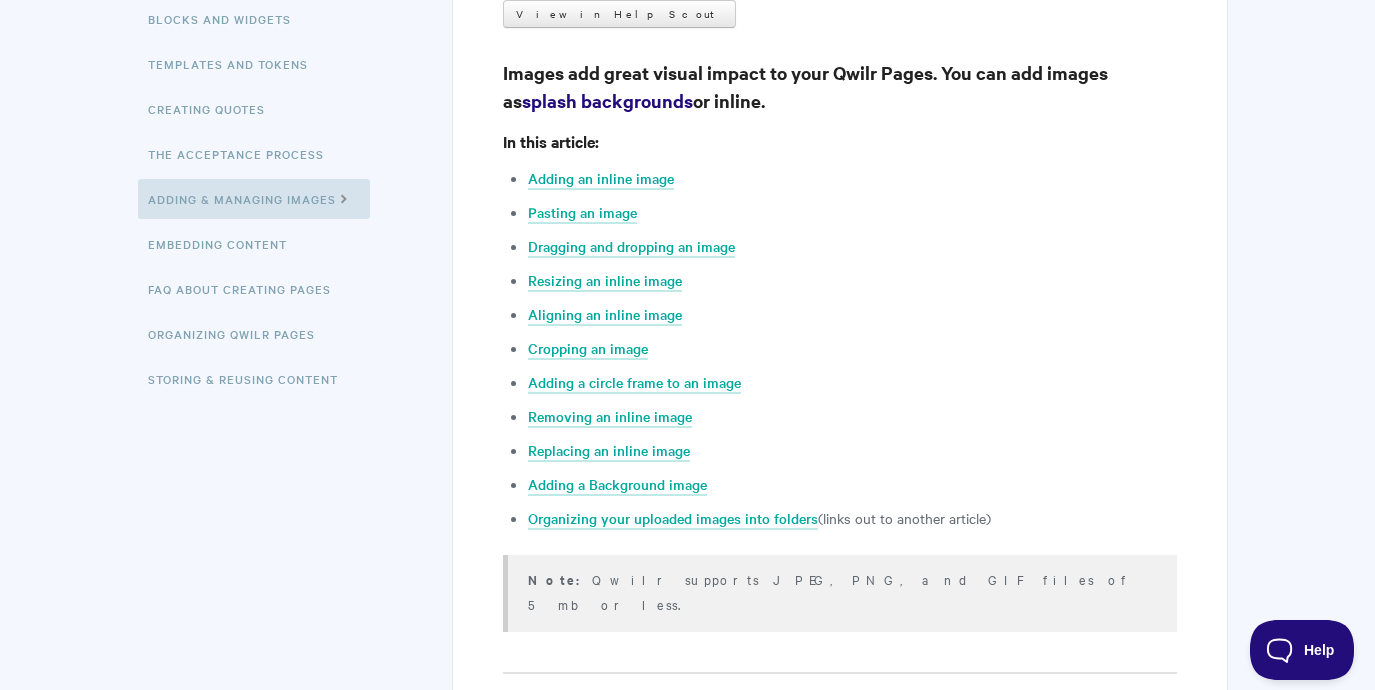 scroll, scrollTop: 0, scrollLeft: 0, axis: both 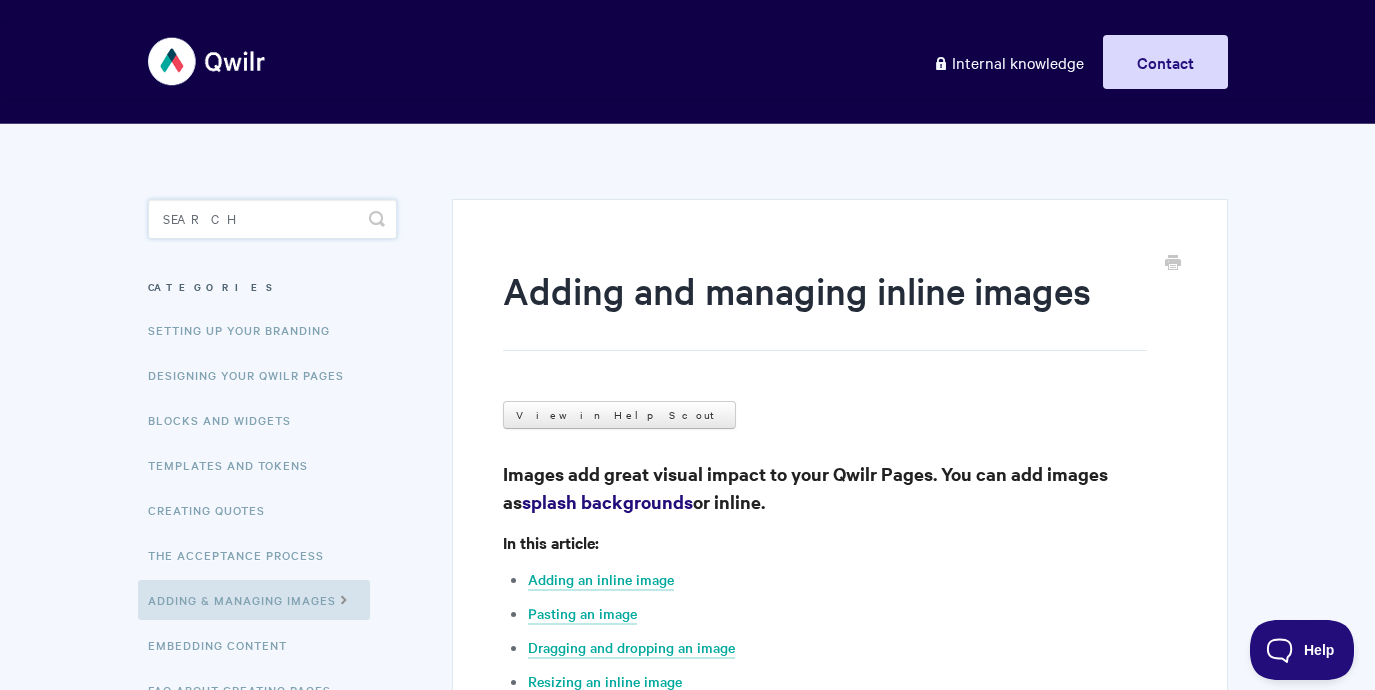 click at bounding box center [272, 219] 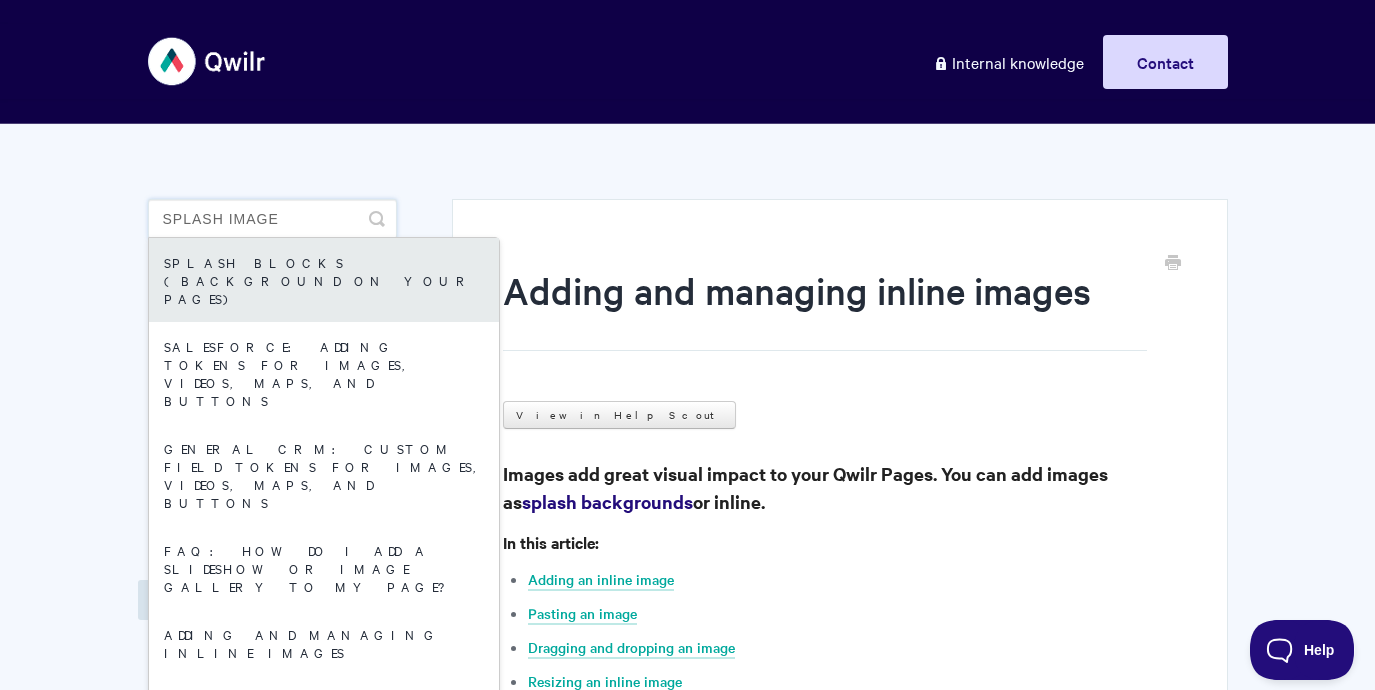 type on "splash image" 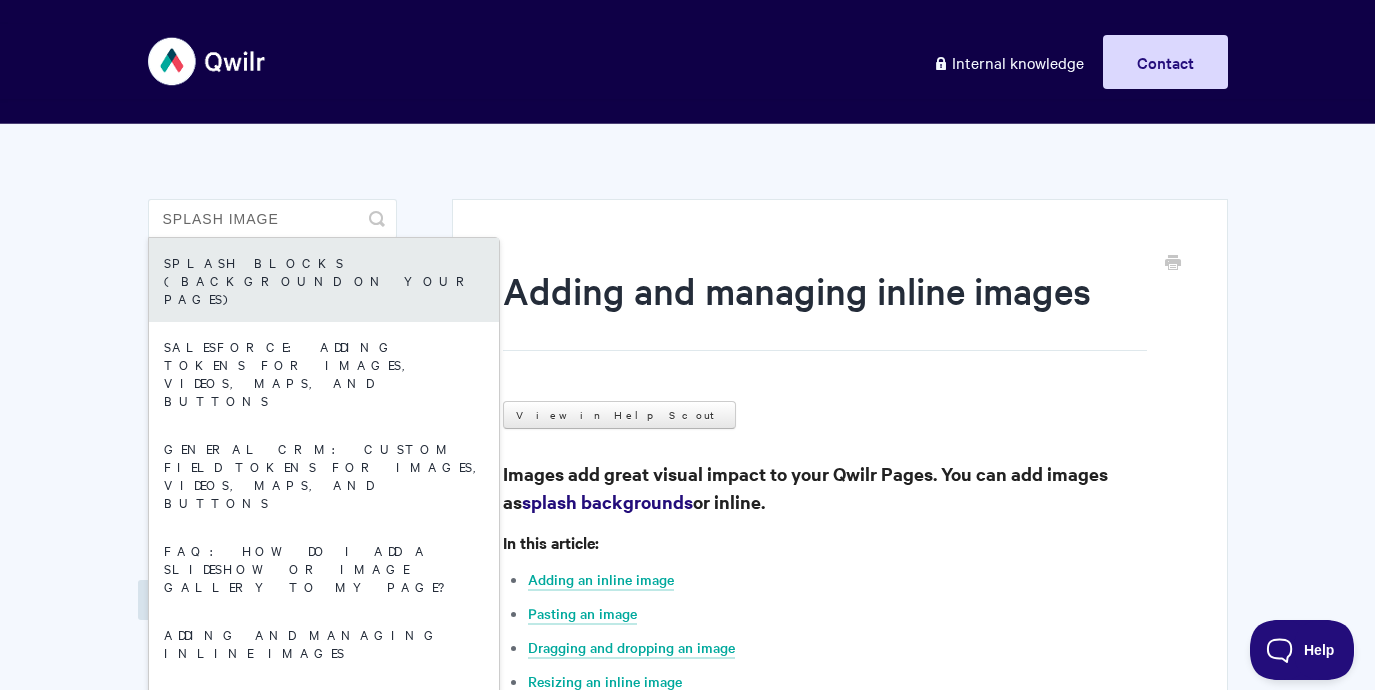 click on "Splash Blocks (Background on your Pages)" at bounding box center (324, 280) 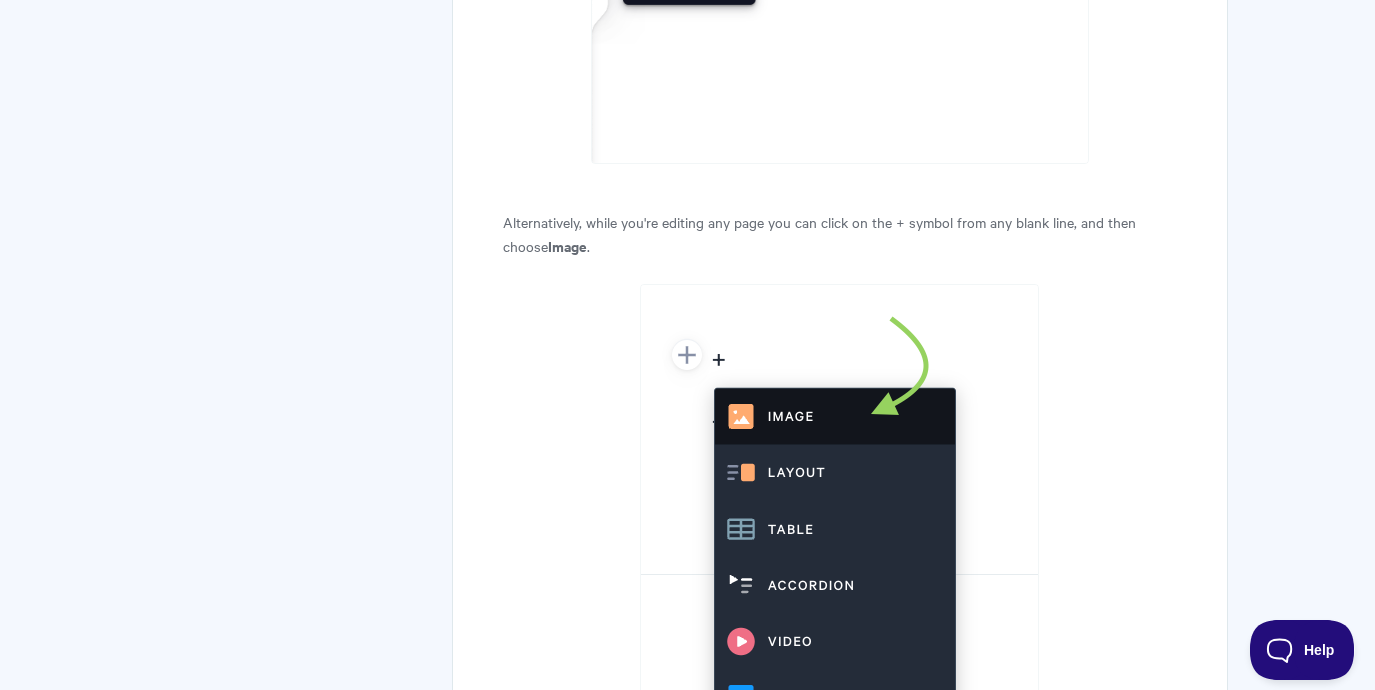 scroll, scrollTop: 0, scrollLeft: 0, axis: both 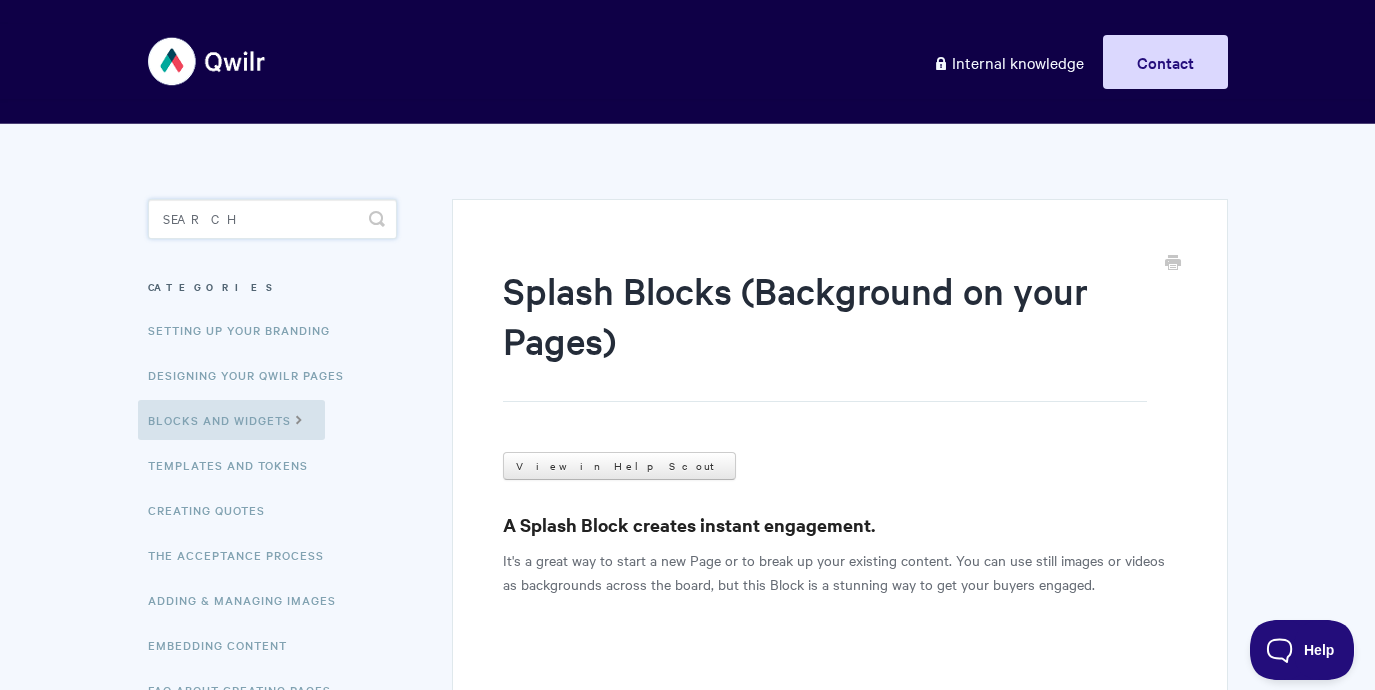 click at bounding box center [272, 219] 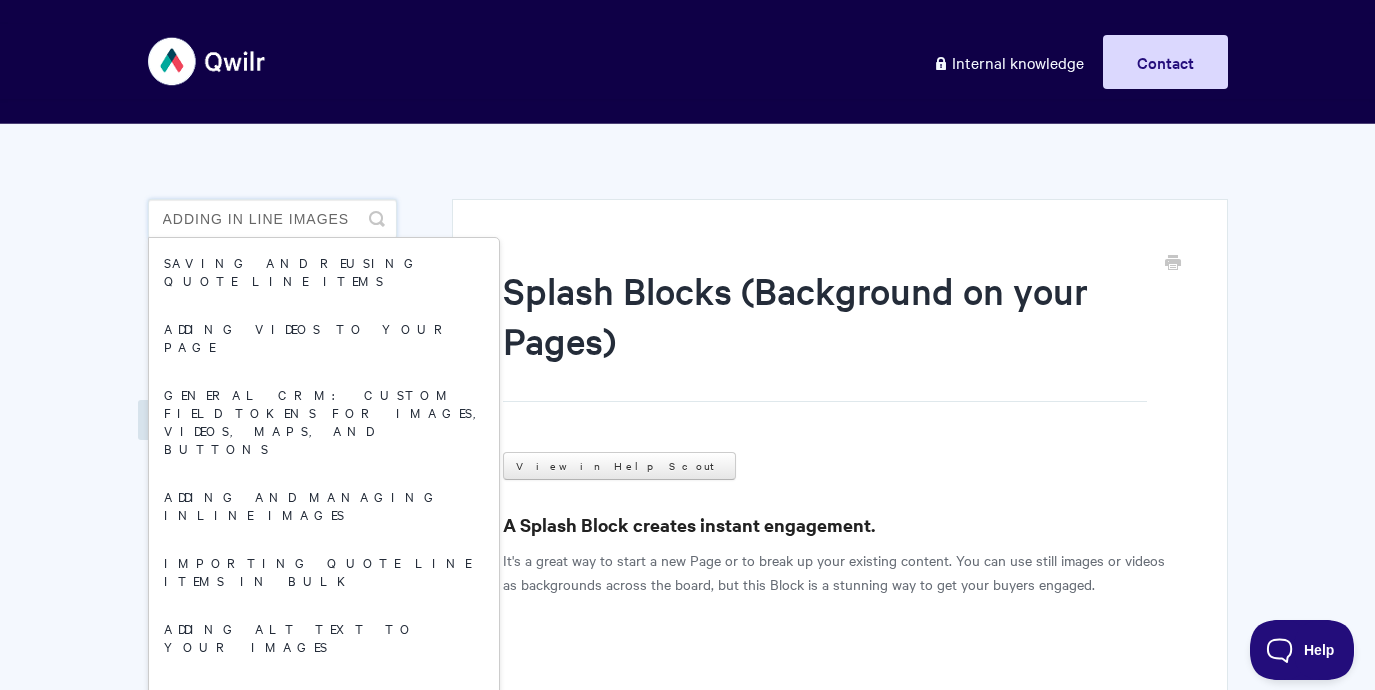 type on "adding in line images" 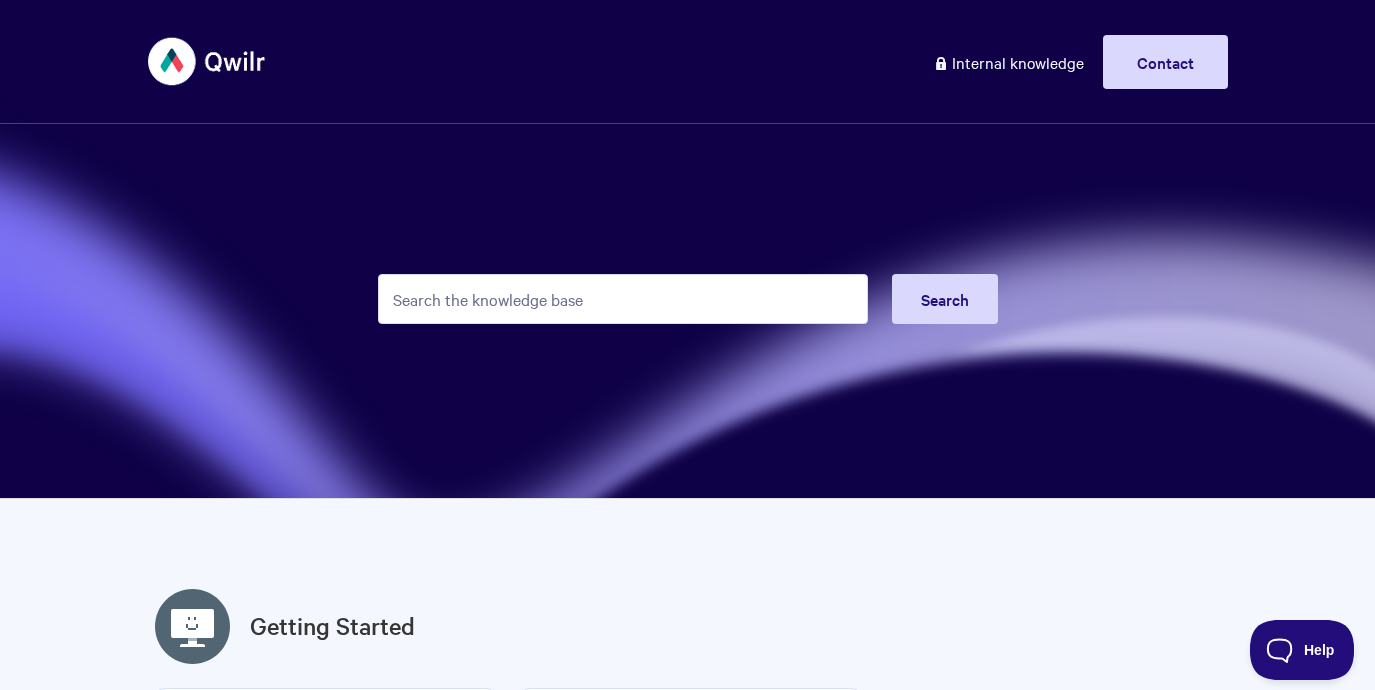 scroll, scrollTop: 0, scrollLeft: 0, axis: both 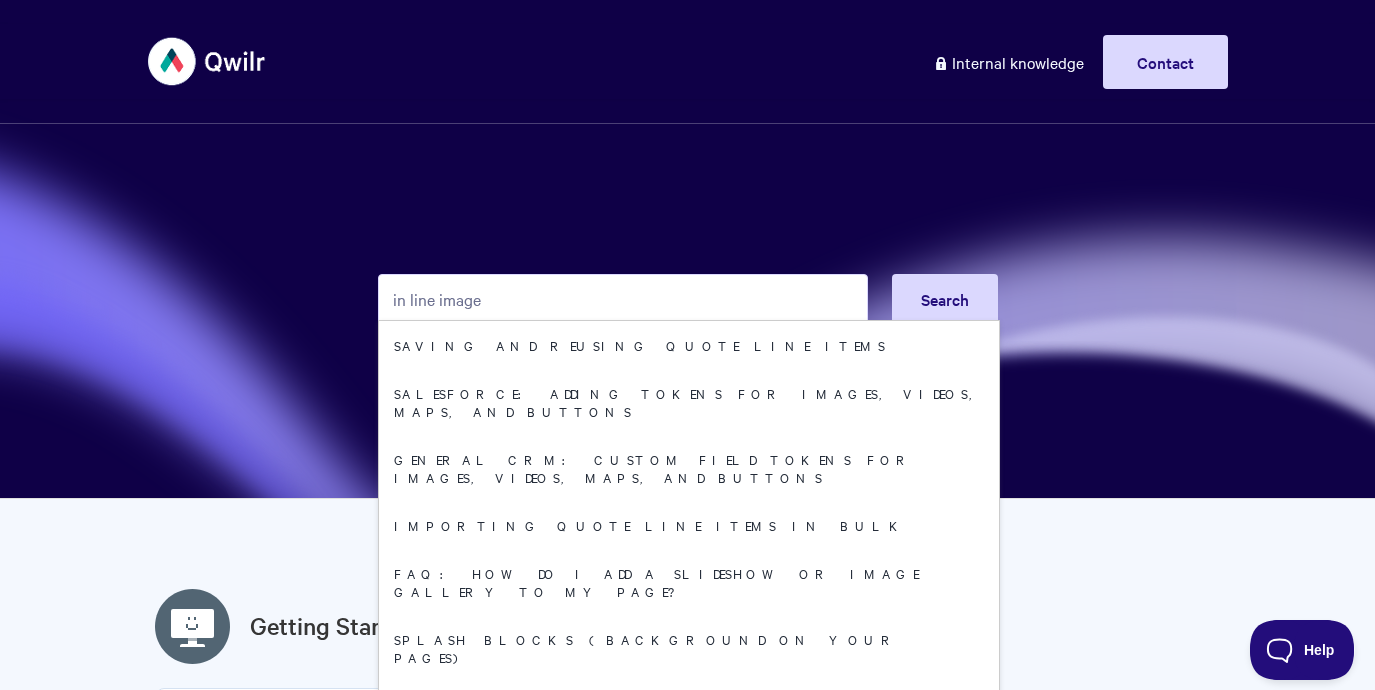 type on "in line image" 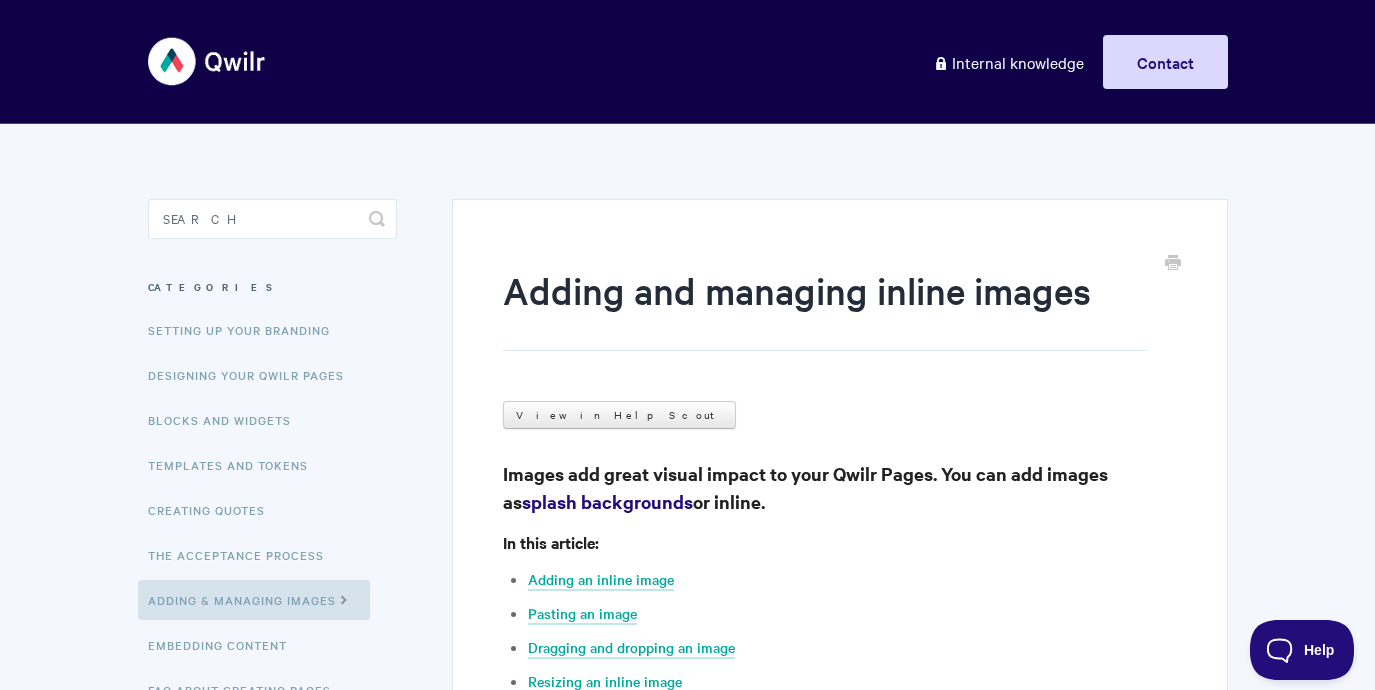 scroll, scrollTop: 0, scrollLeft: 0, axis: both 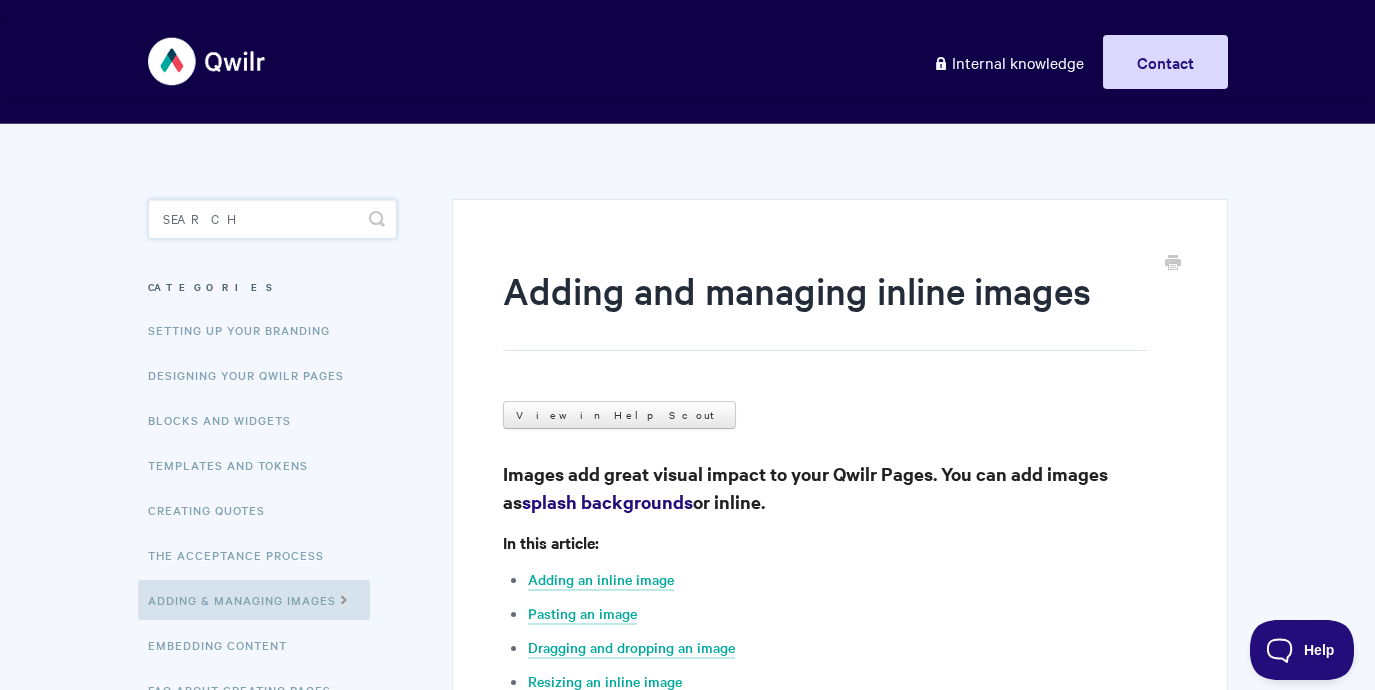 click at bounding box center [272, 219] 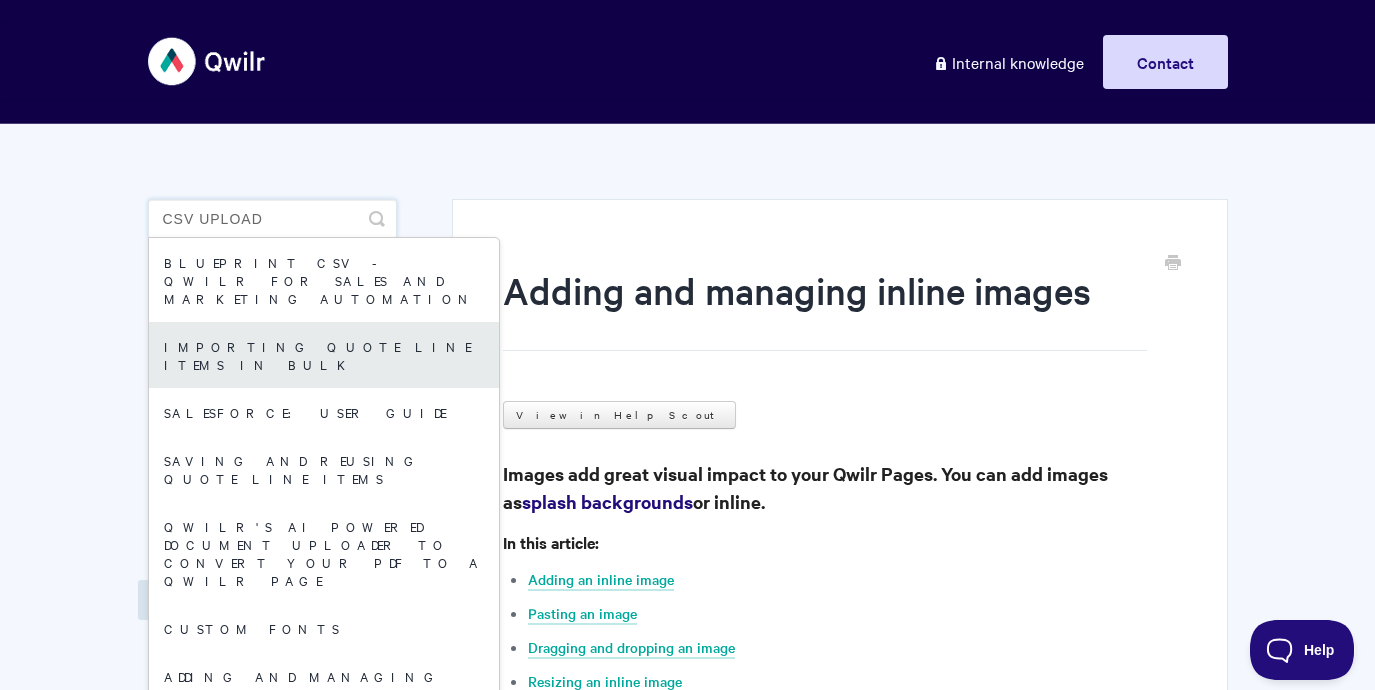 type on "csv upload" 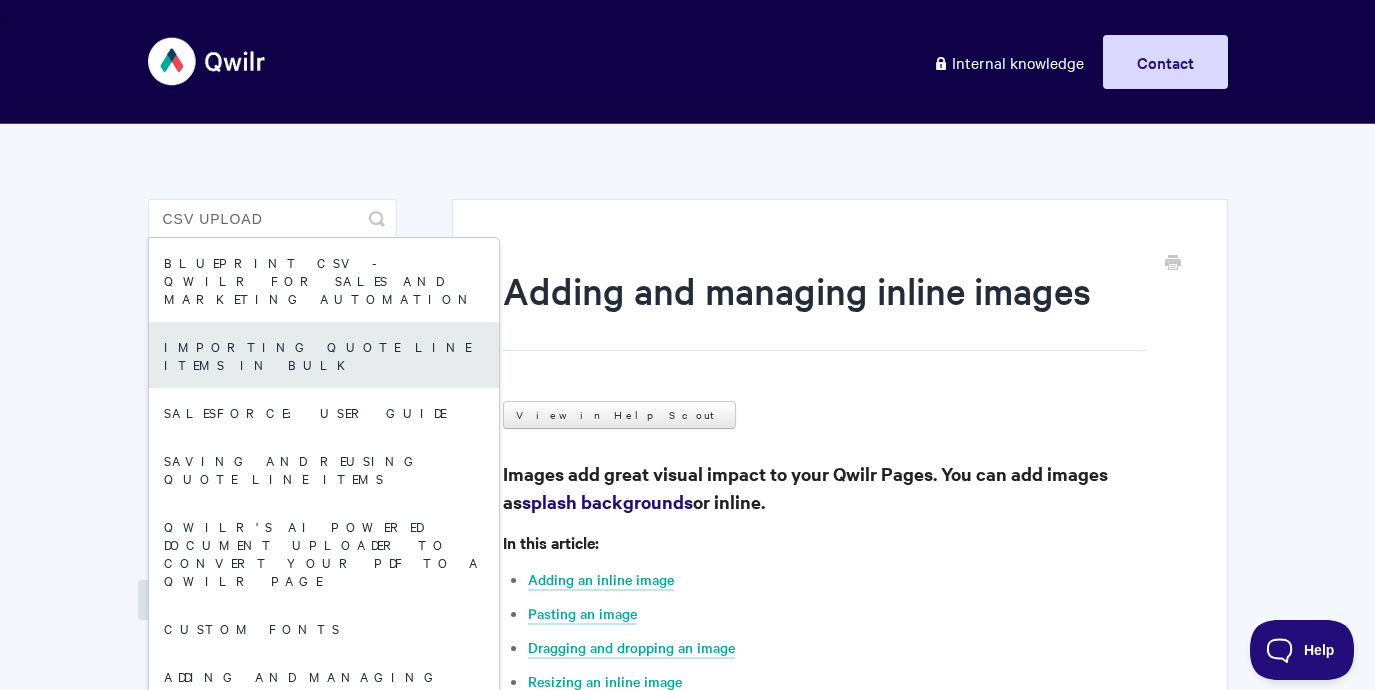 click on "Importing quote line items in bulk" at bounding box center (324, 355) 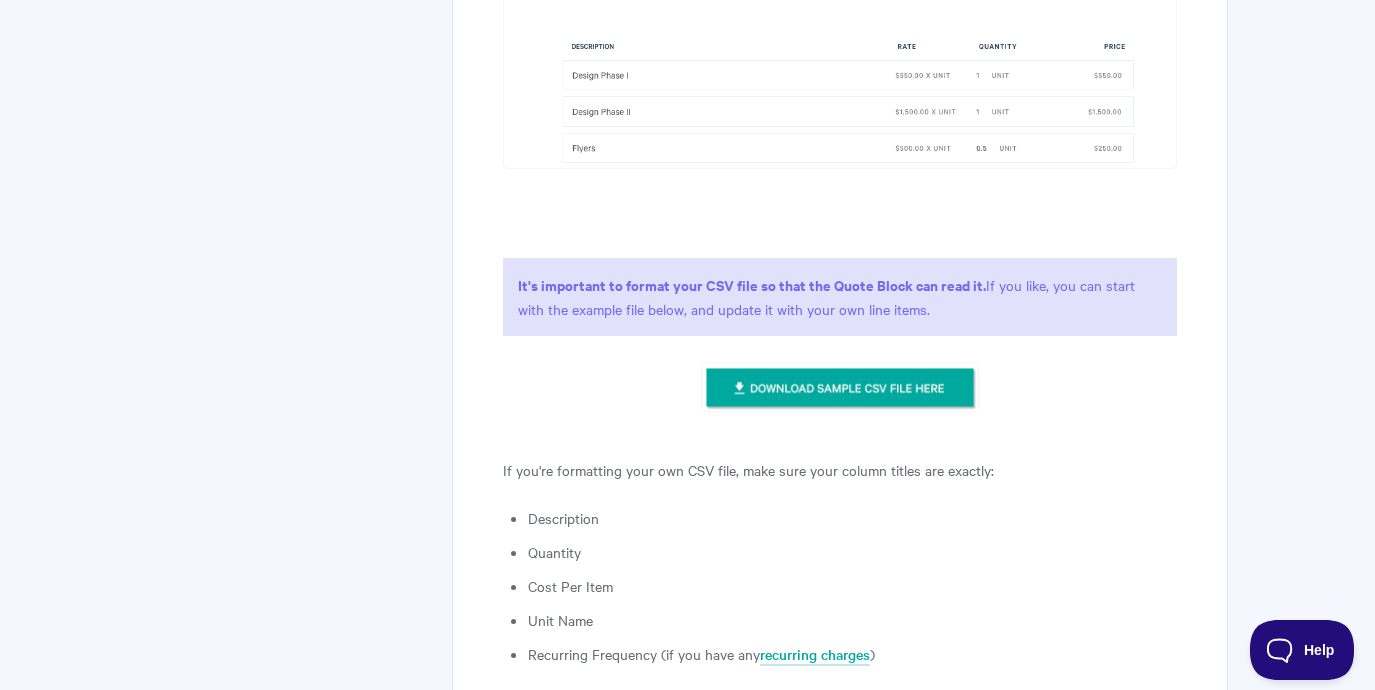 scroll, scrollTop: 1925, scrollLeft: 0, axis: vertical 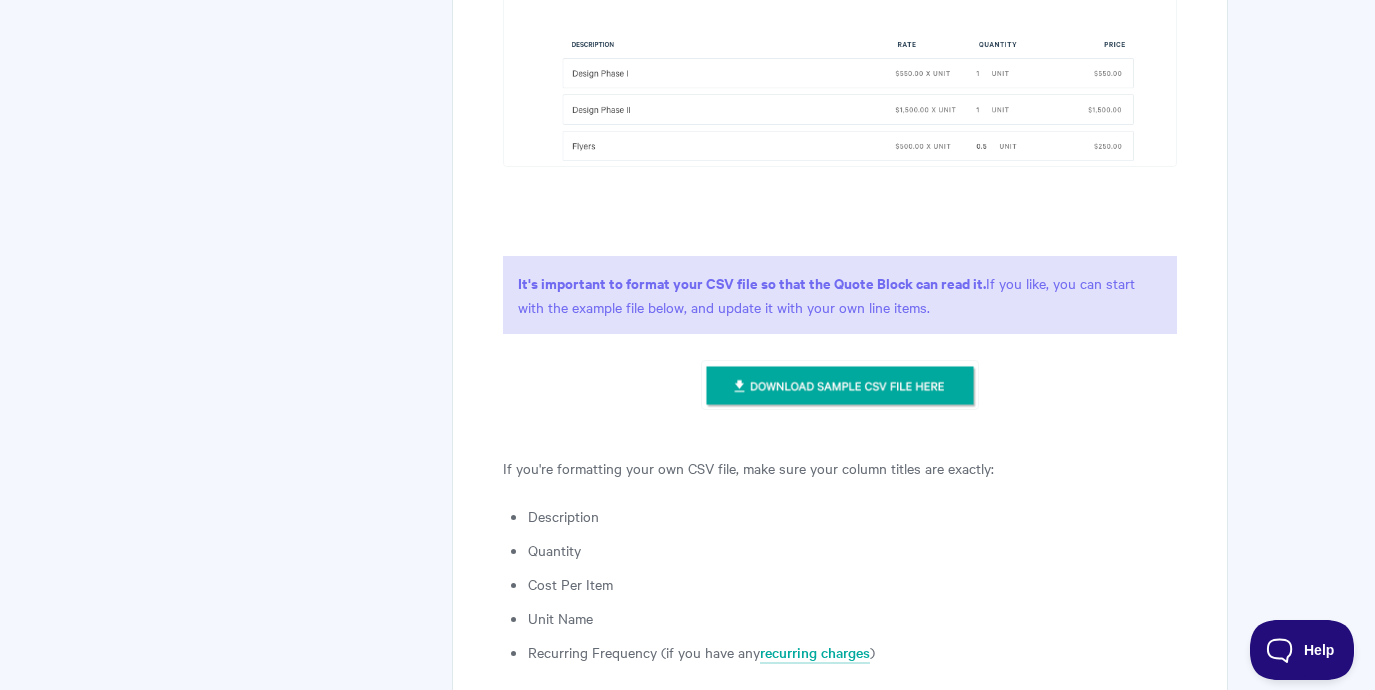 click at bounding box center (840, 385) 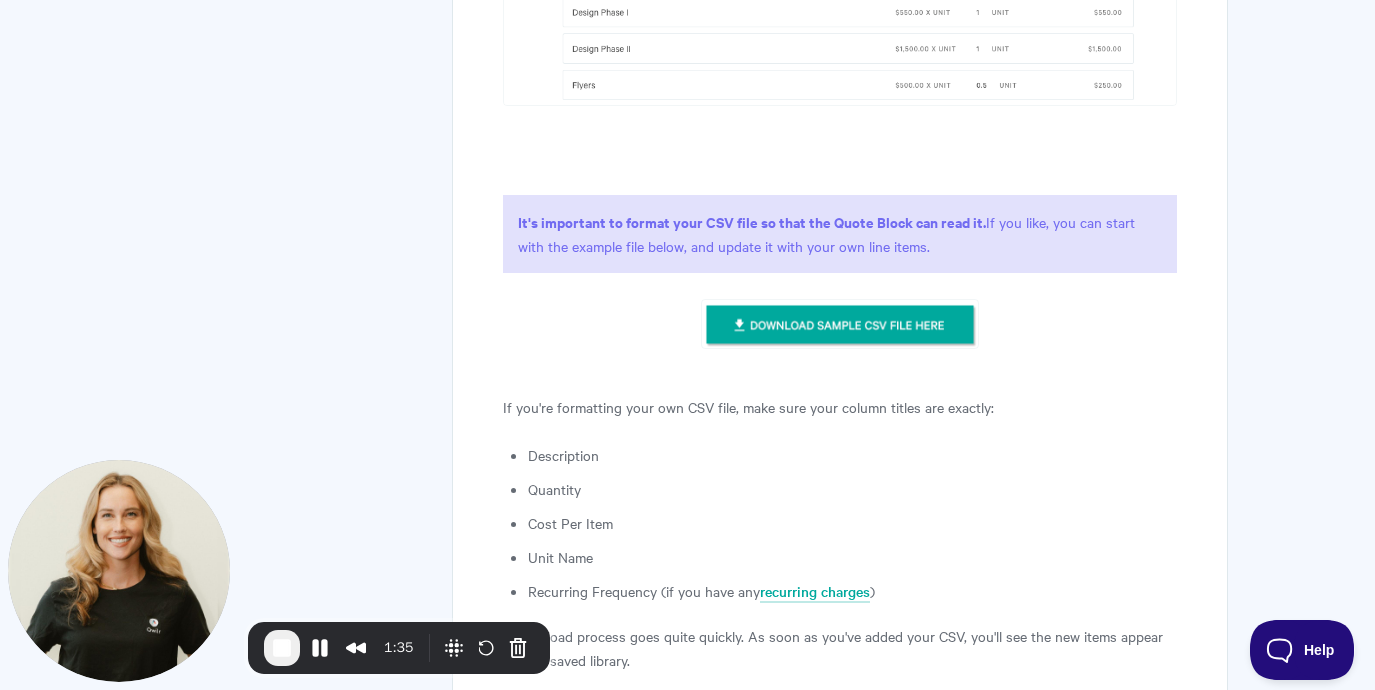 scroll, scrollTop: 2050, scrollLeft: 0, axis: vertical 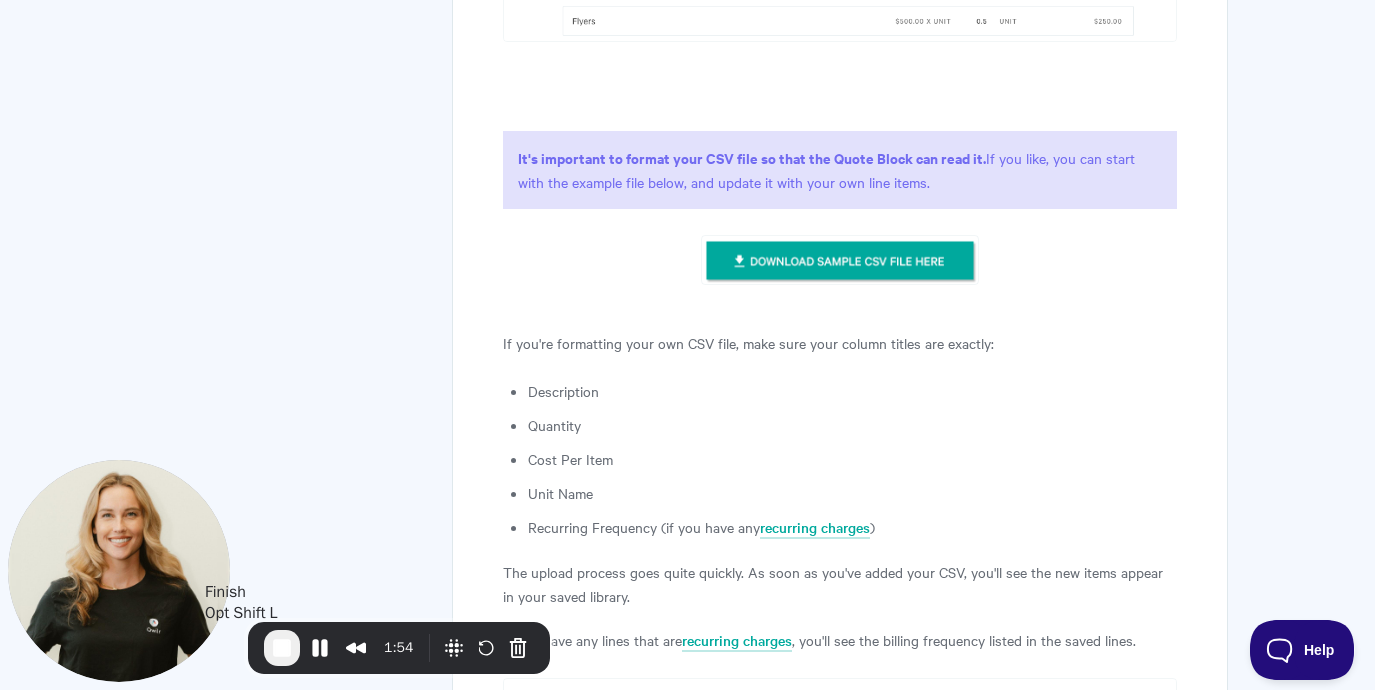 click at bounding box center (282, 648) 